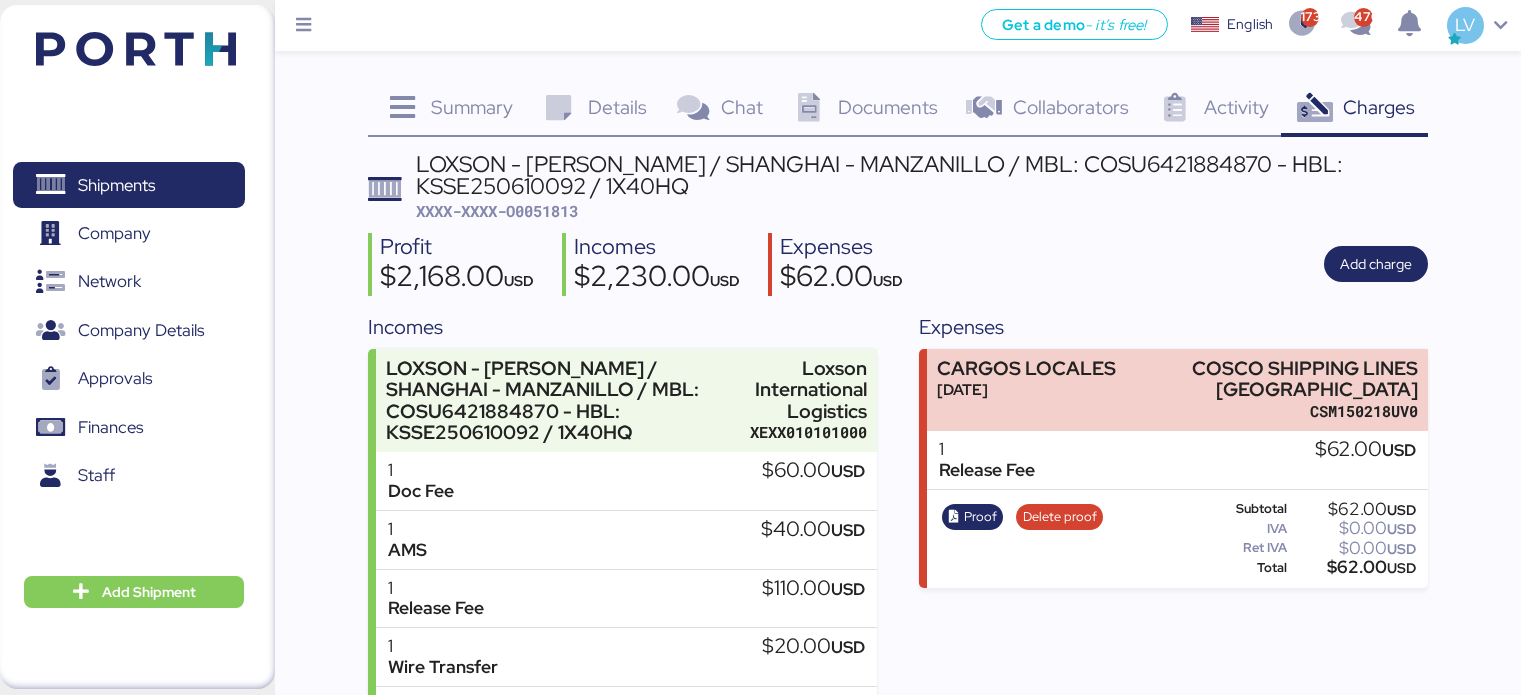 scroll, scrollTop: 0, scrollLeft: 0, axis: both 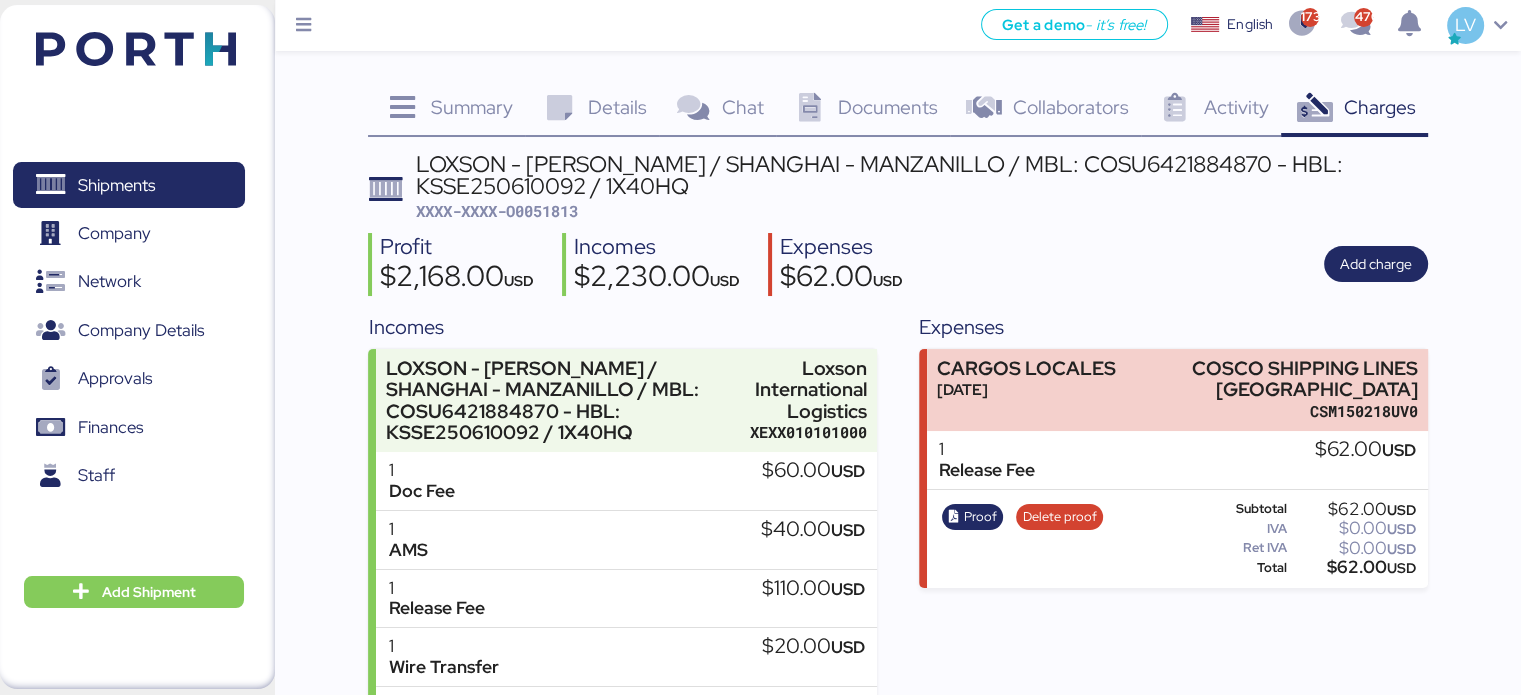 click at bounding box center [136, 49] 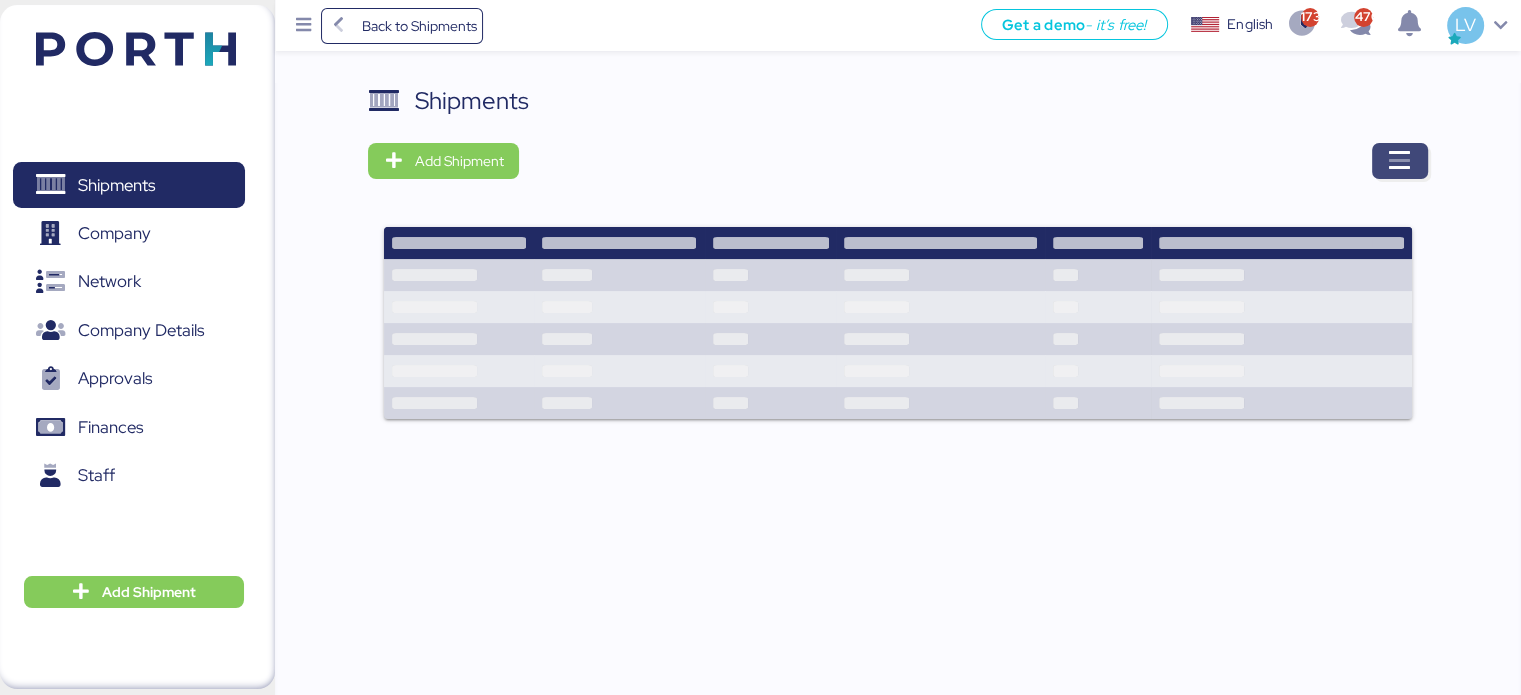 click at bounding box center [1400, 161] 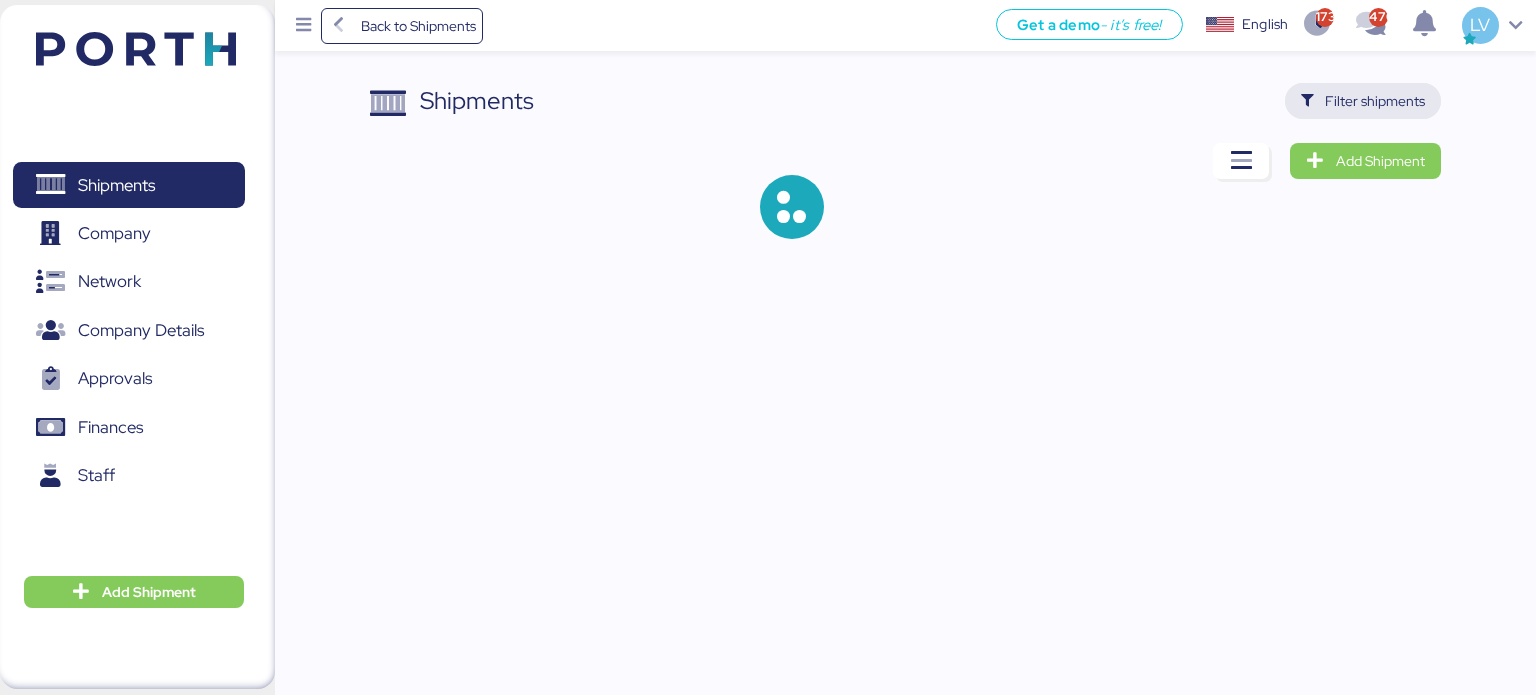 click on "Filter shipments" at bounding box center [1363, 101] 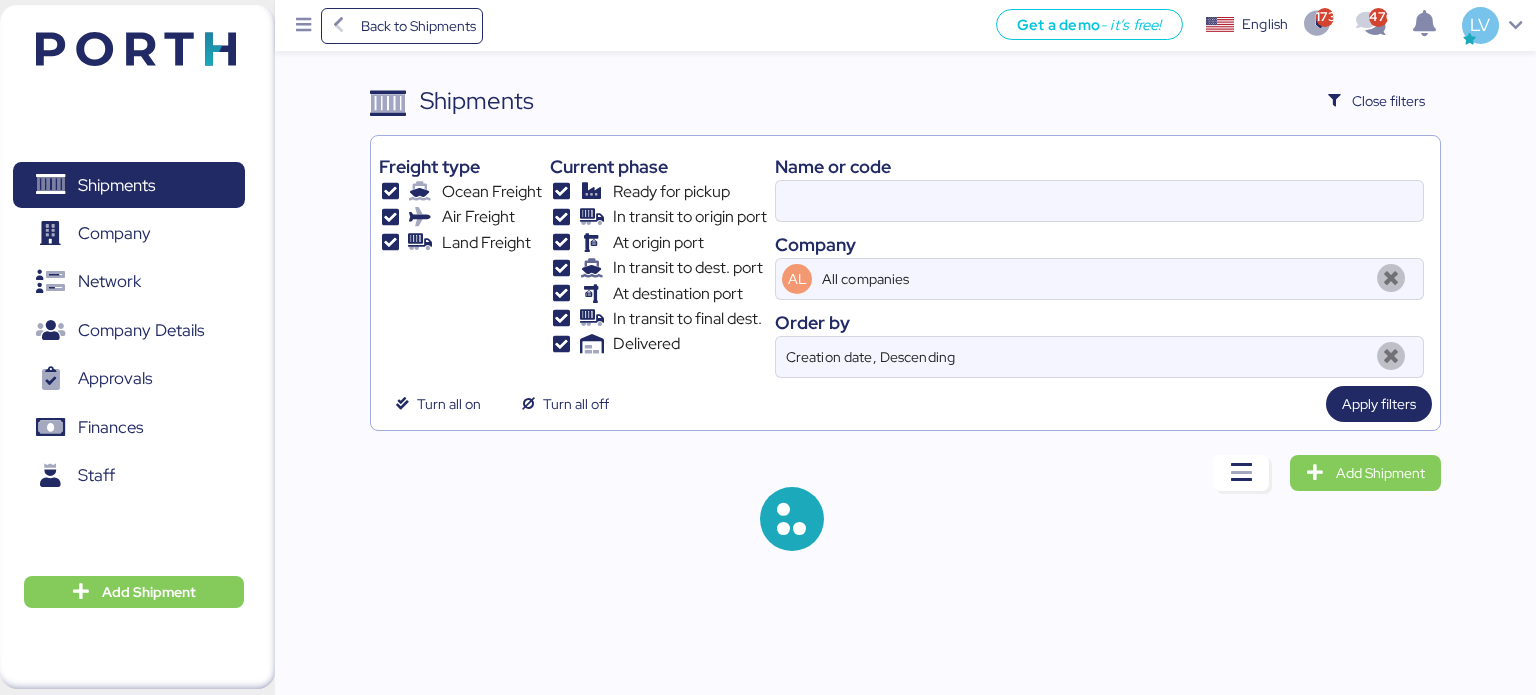 click on "Name or code Company AL All companies   Order by Creation date, Descending" at bounding box center (1099, 261) 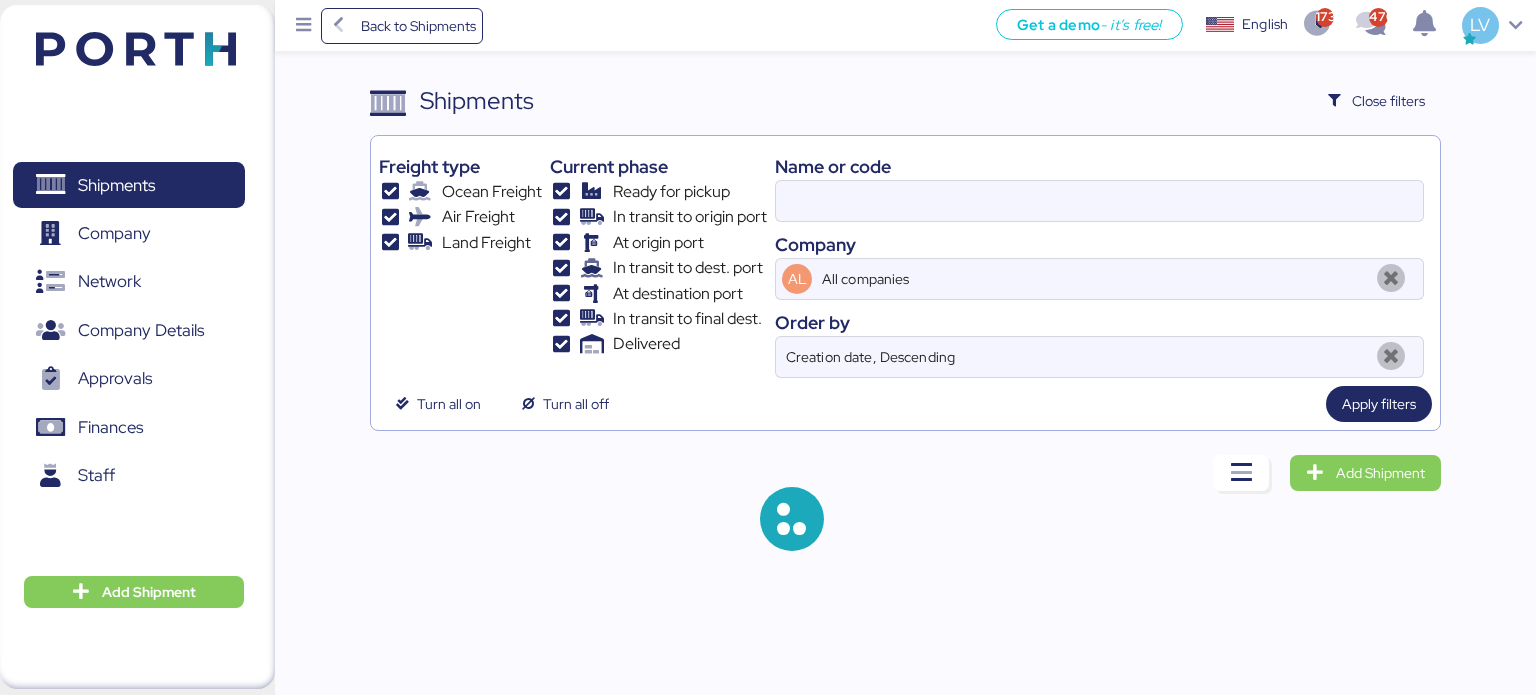 click on "Name or code Company AL All companies   Order by Creation date, Descending" at bounding box center (1099, 261) 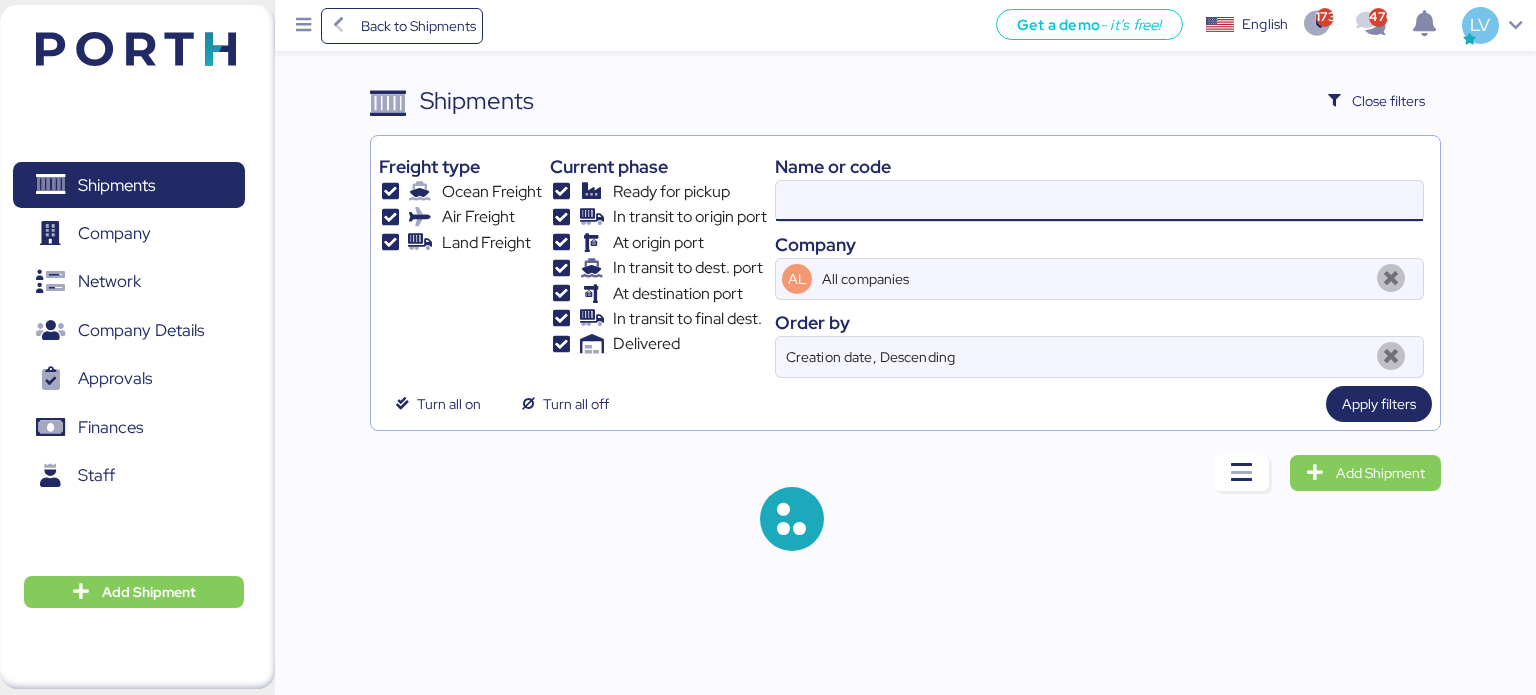 click at bounding box center [1099, 201] 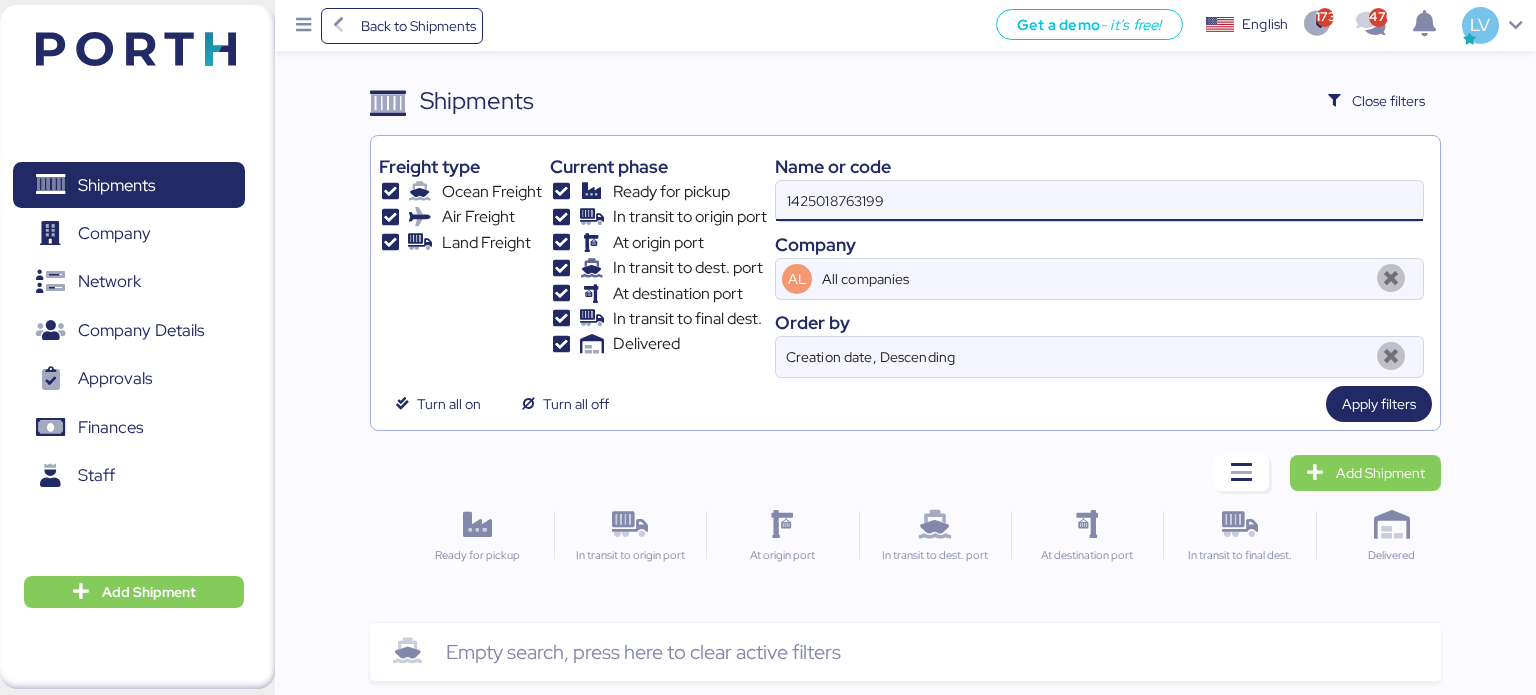 click on "1425018763199" at bounding box center (1099, 201) 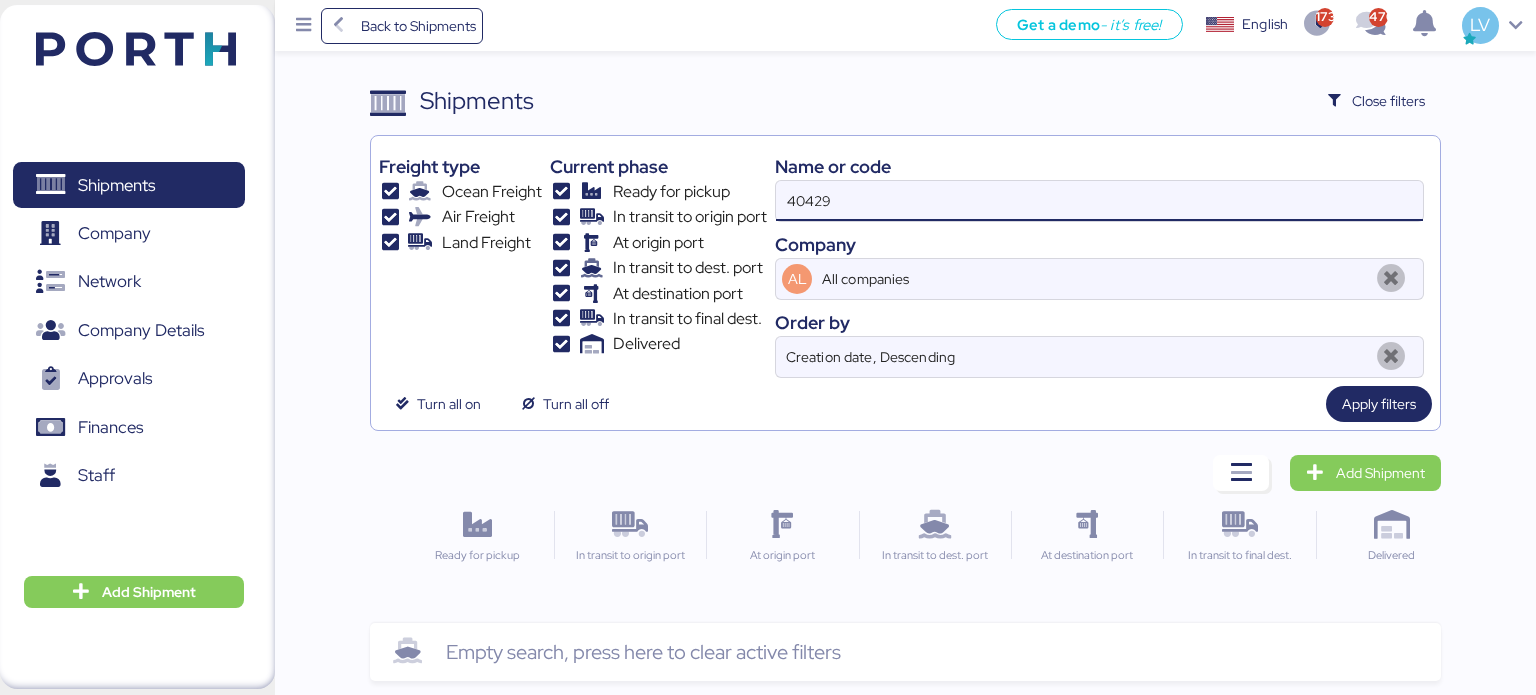 type on "40429" 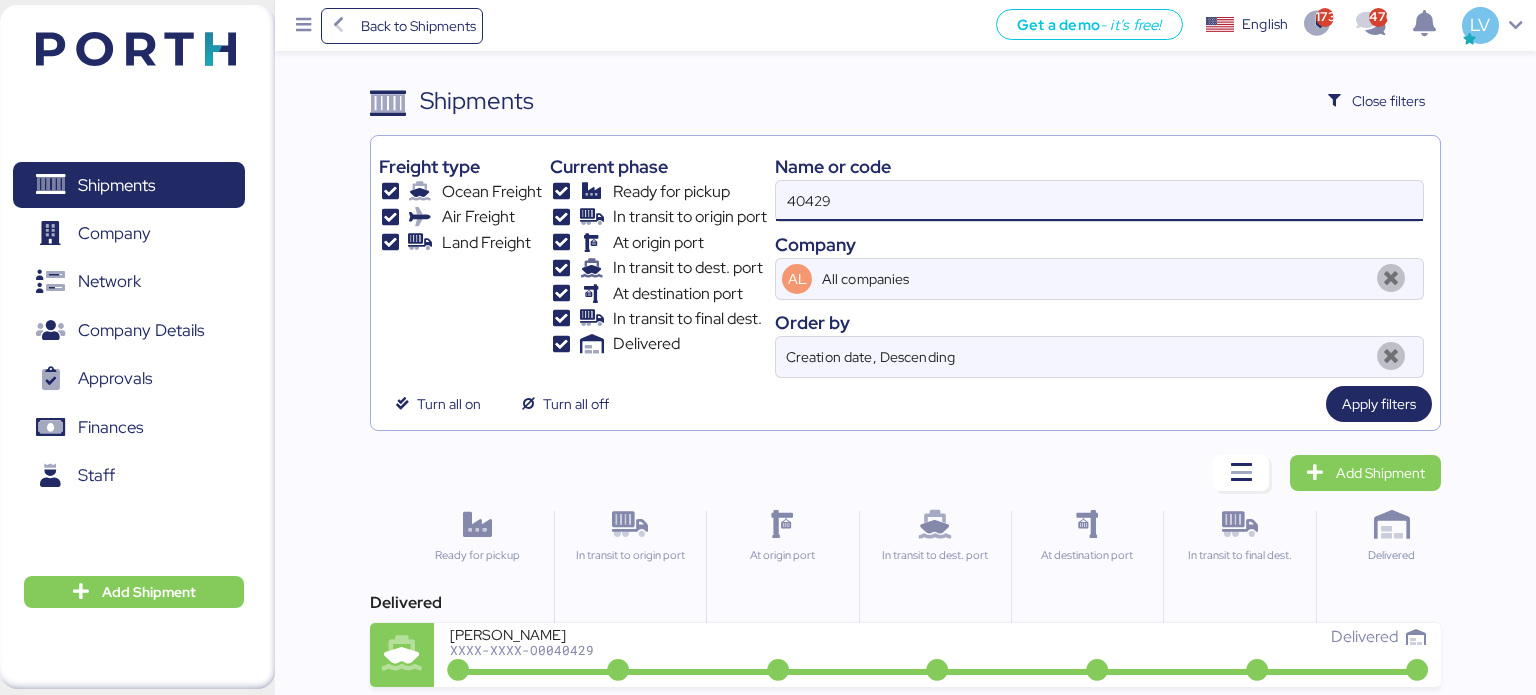 click on "40429" at bounding box center [1099, 201] 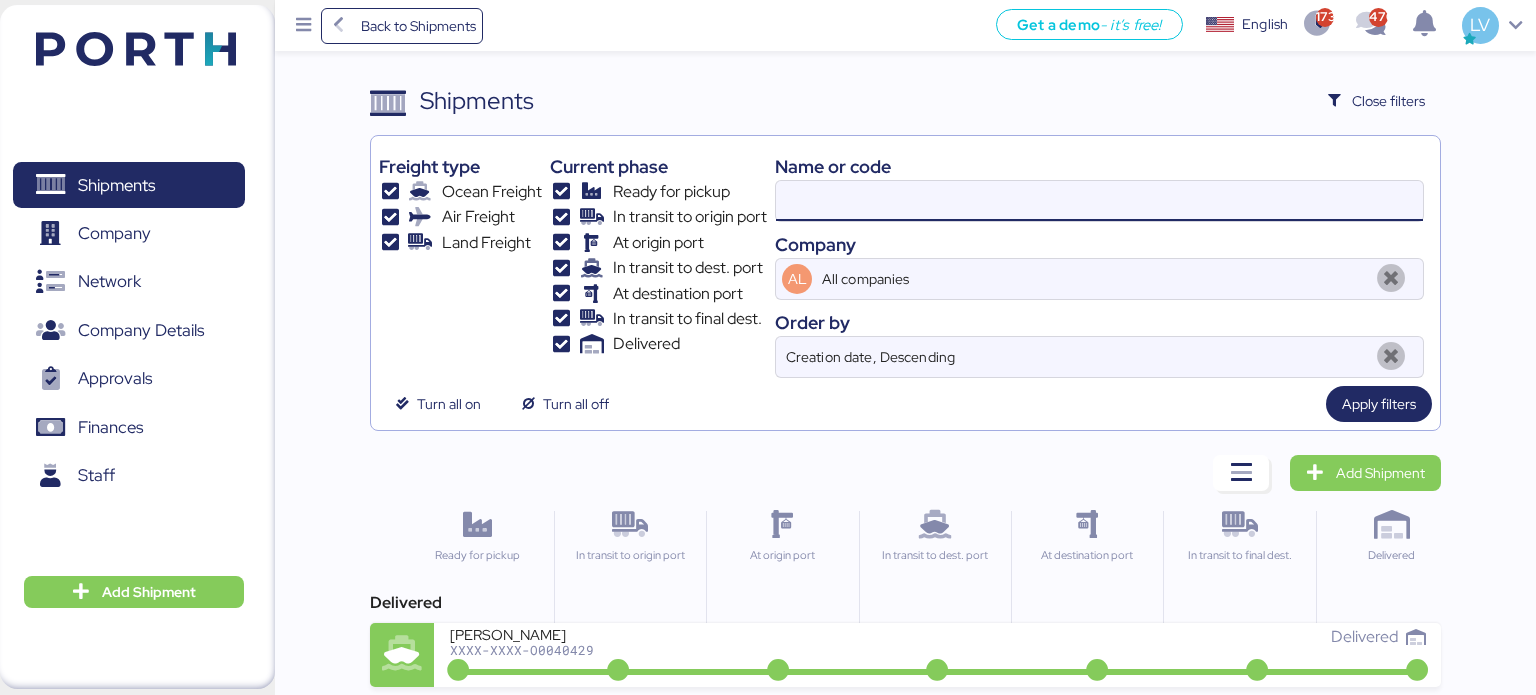 paste on "O0050429" 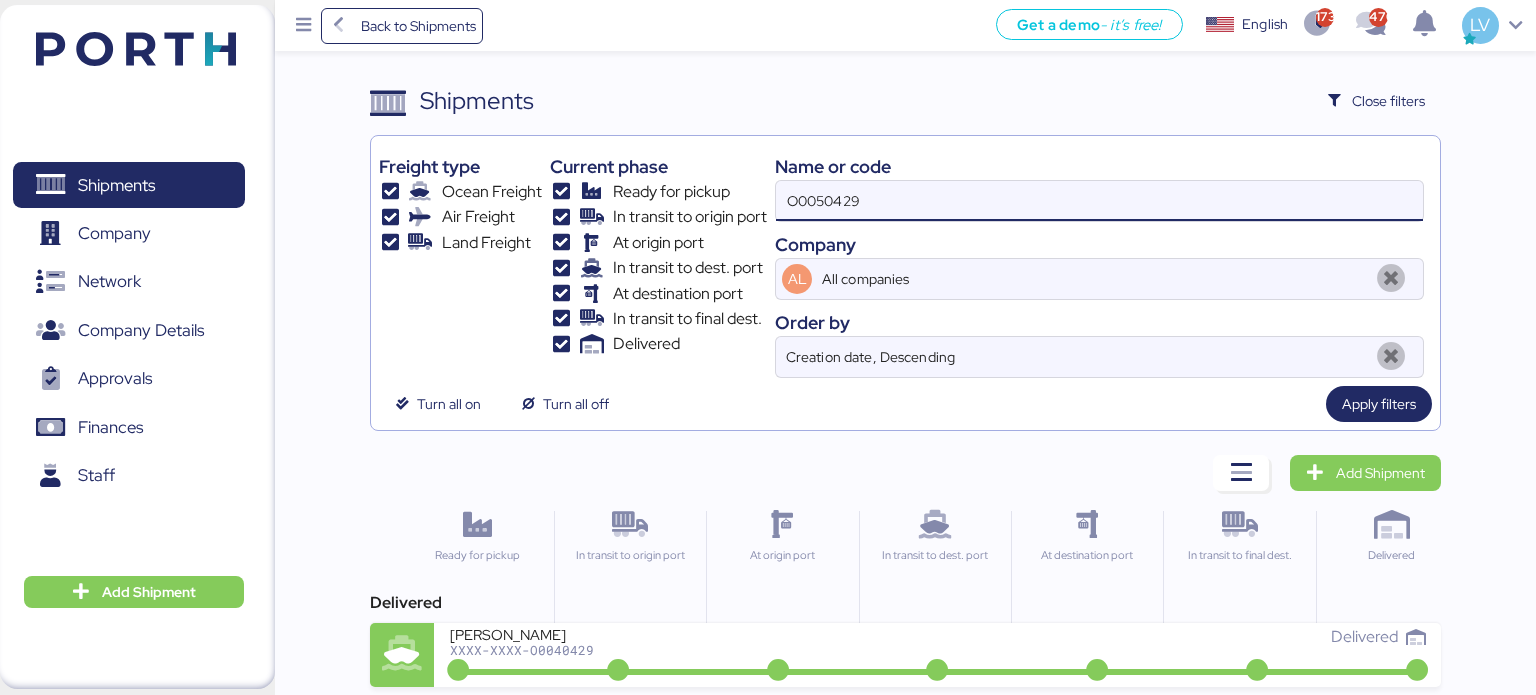 type on "O0050429" 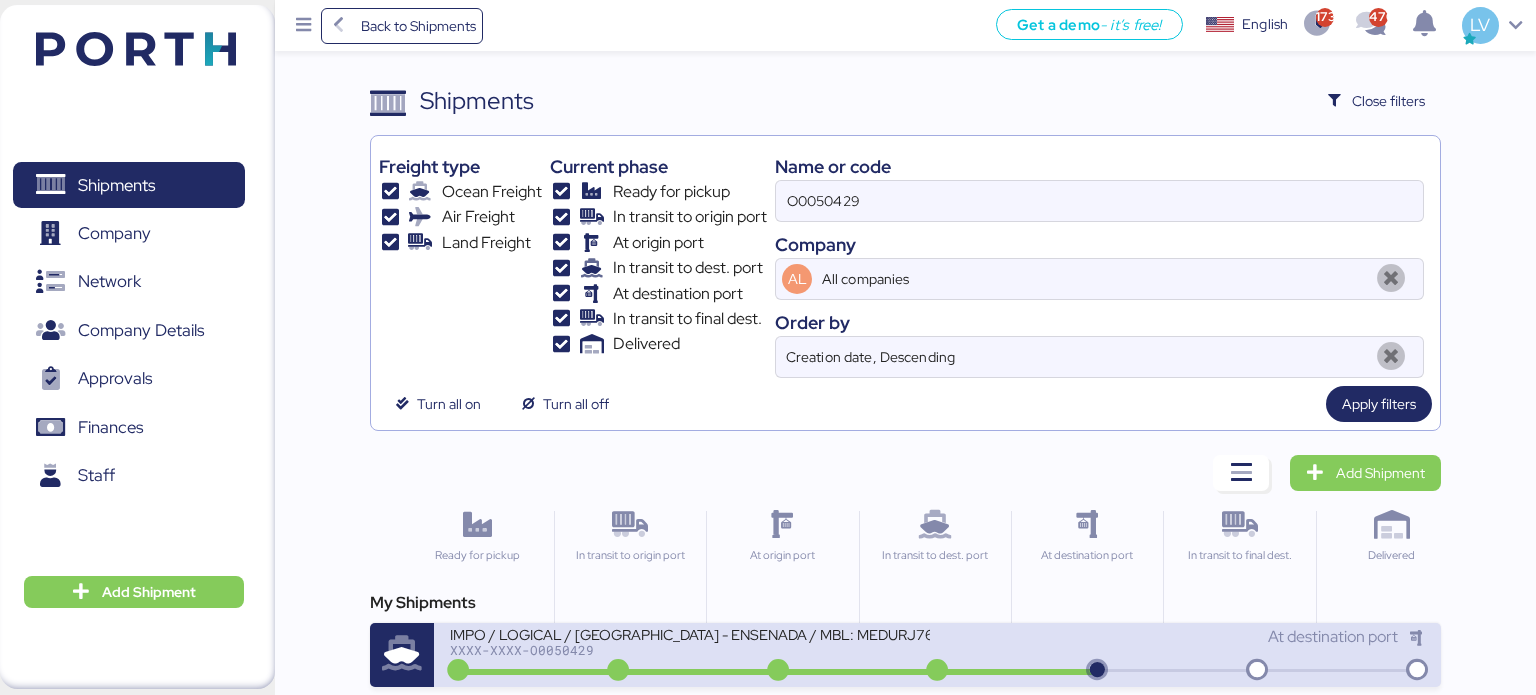 drag, startPoint x: 726, startPoint y: 643, endPoint x: 1214, endPoint y: 655, distance: 488.14752 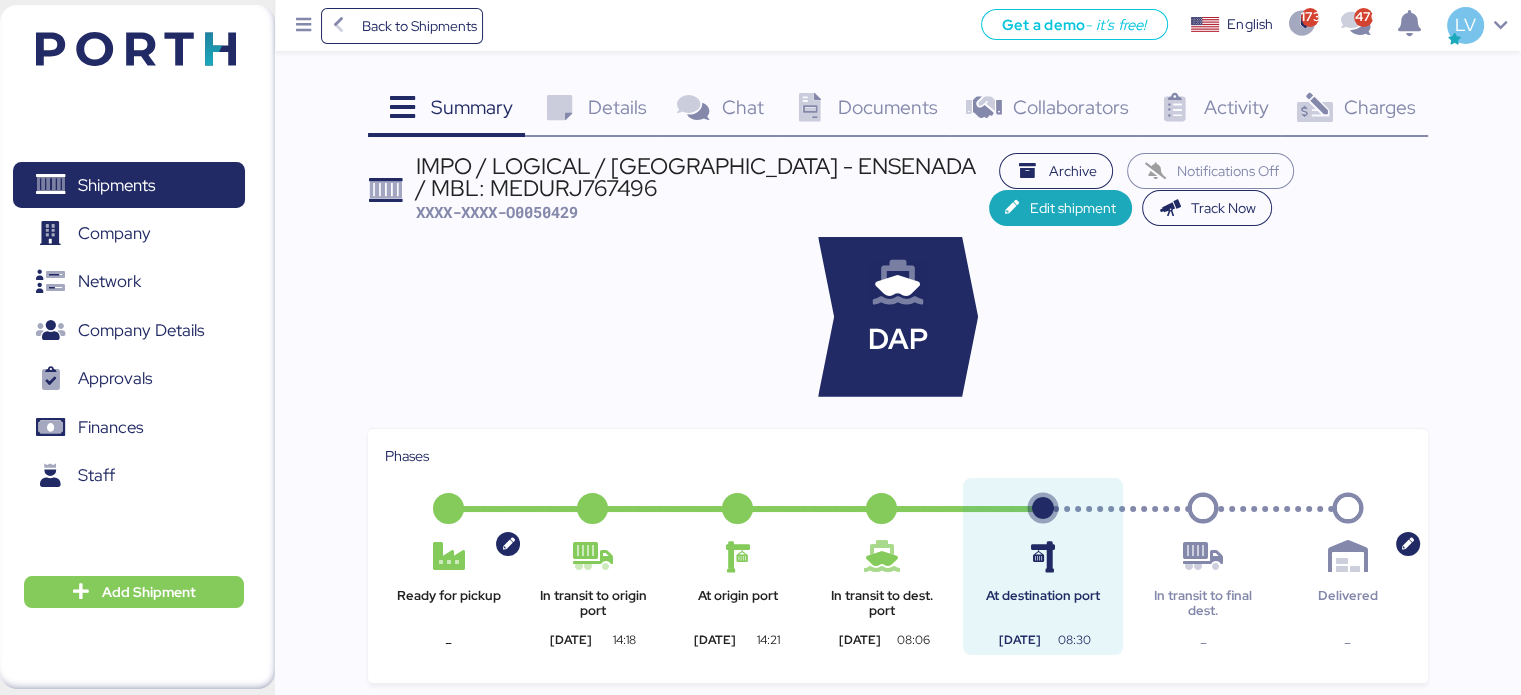 click on "Charges" at bounding box center [1379, 107] 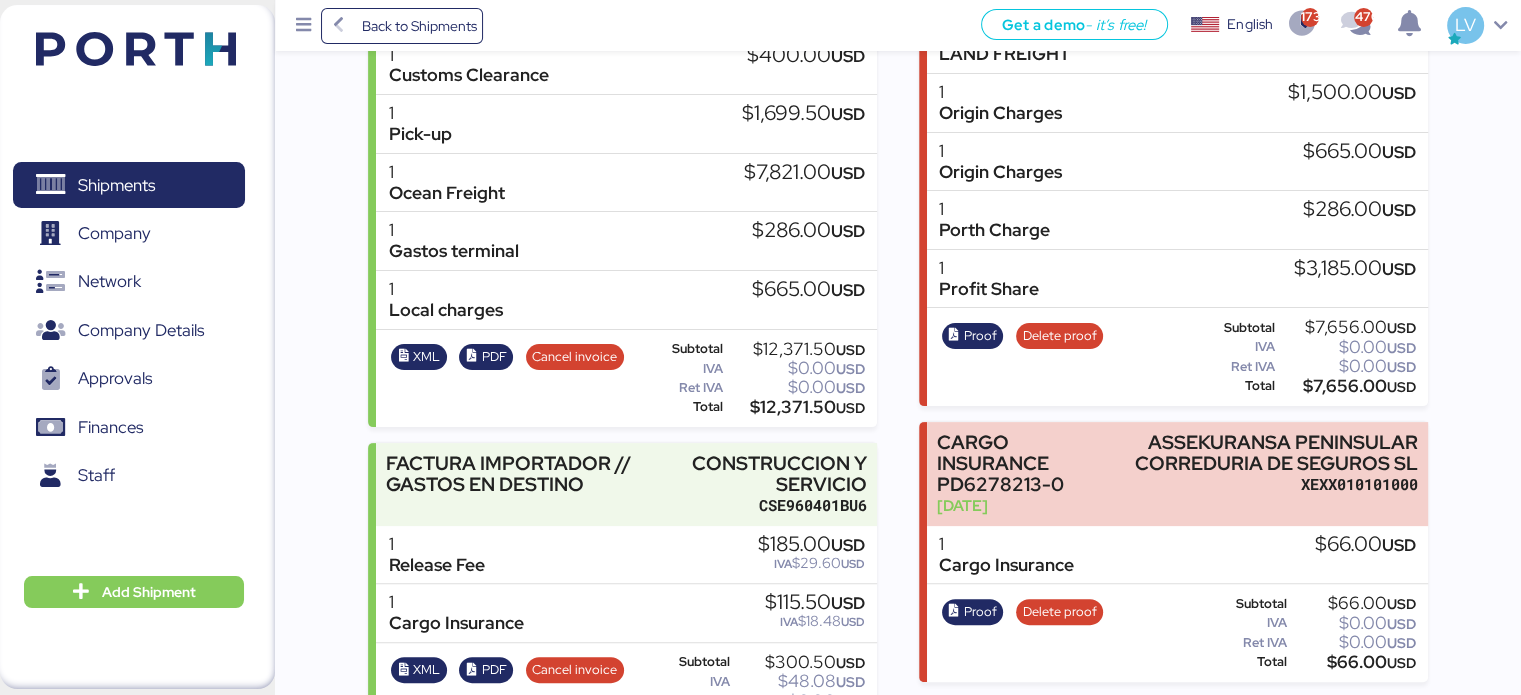 scroll, scrollTop: 504, scrollLeft: 0, axis: vertical 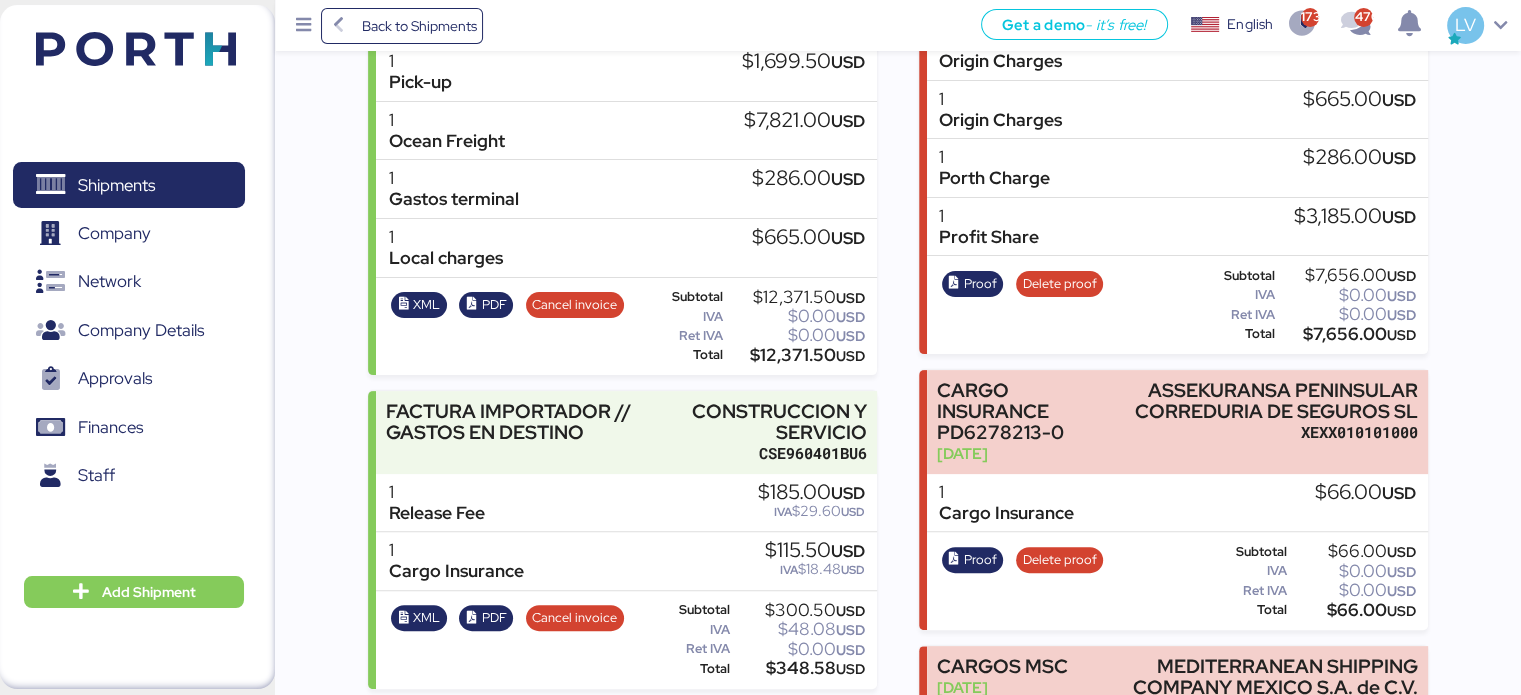 click on "CARGO INSURANCE PD6278213-0" at bounding box center (1028, 411) 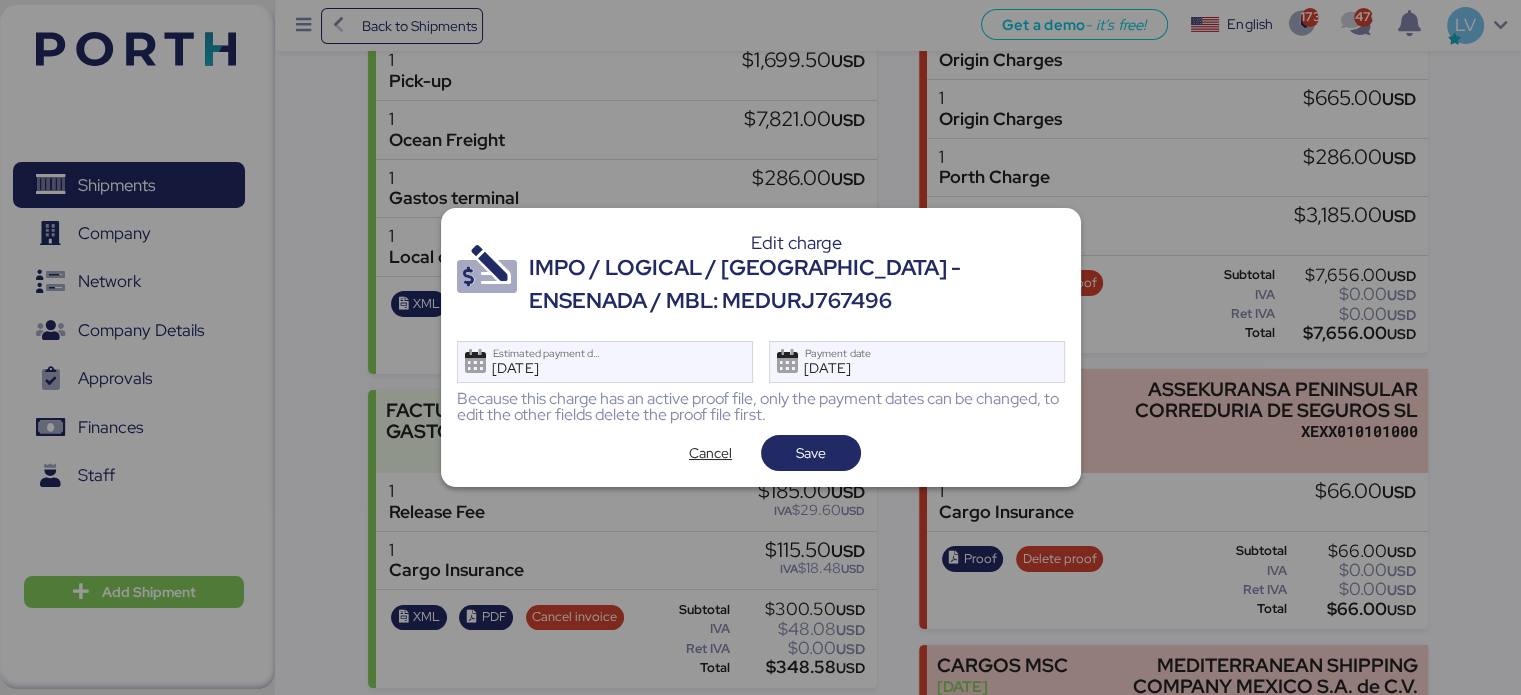 scroll, scrollTop: 0, scrollLeft: 0, axis: both 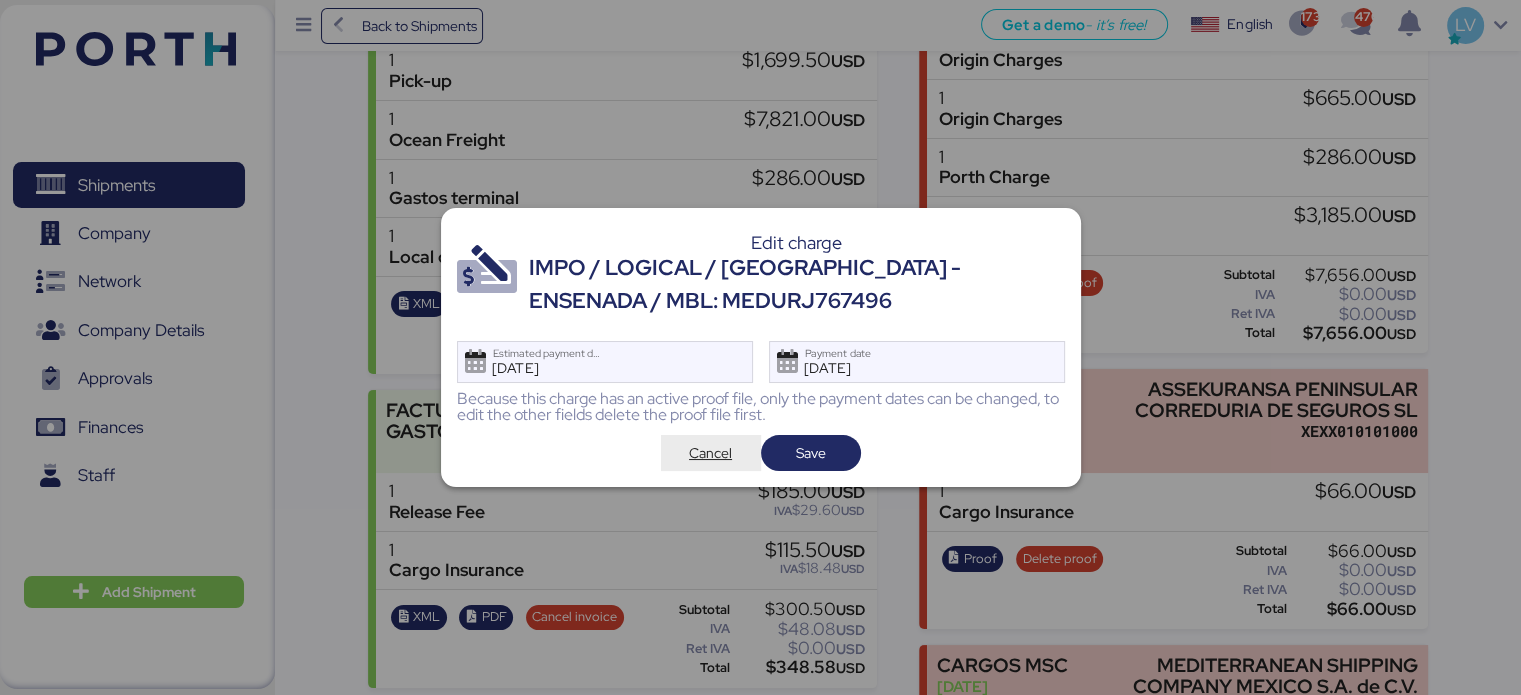 click on "Cancel" at bounding box center [710, 453] 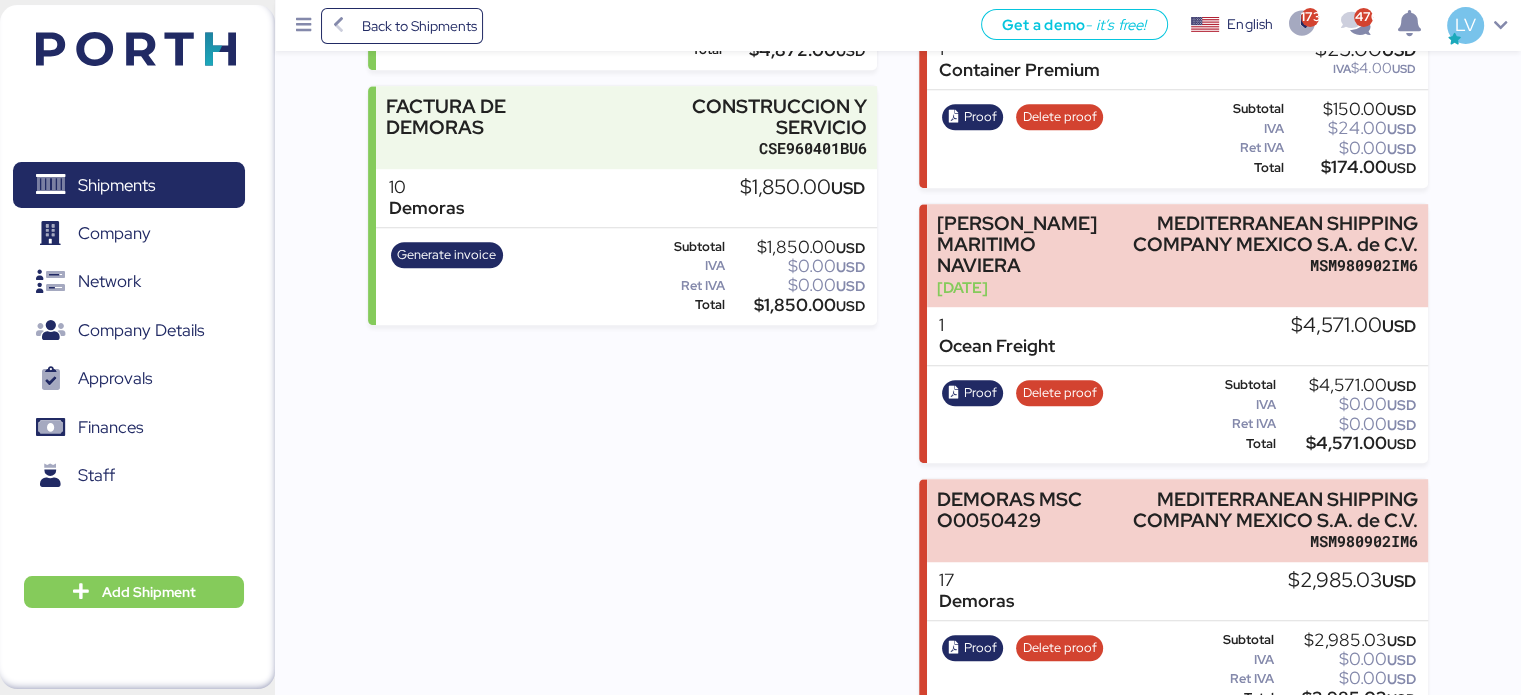 scroll, scrollTop: 1388, scrollLeft: 0, axis: vertical 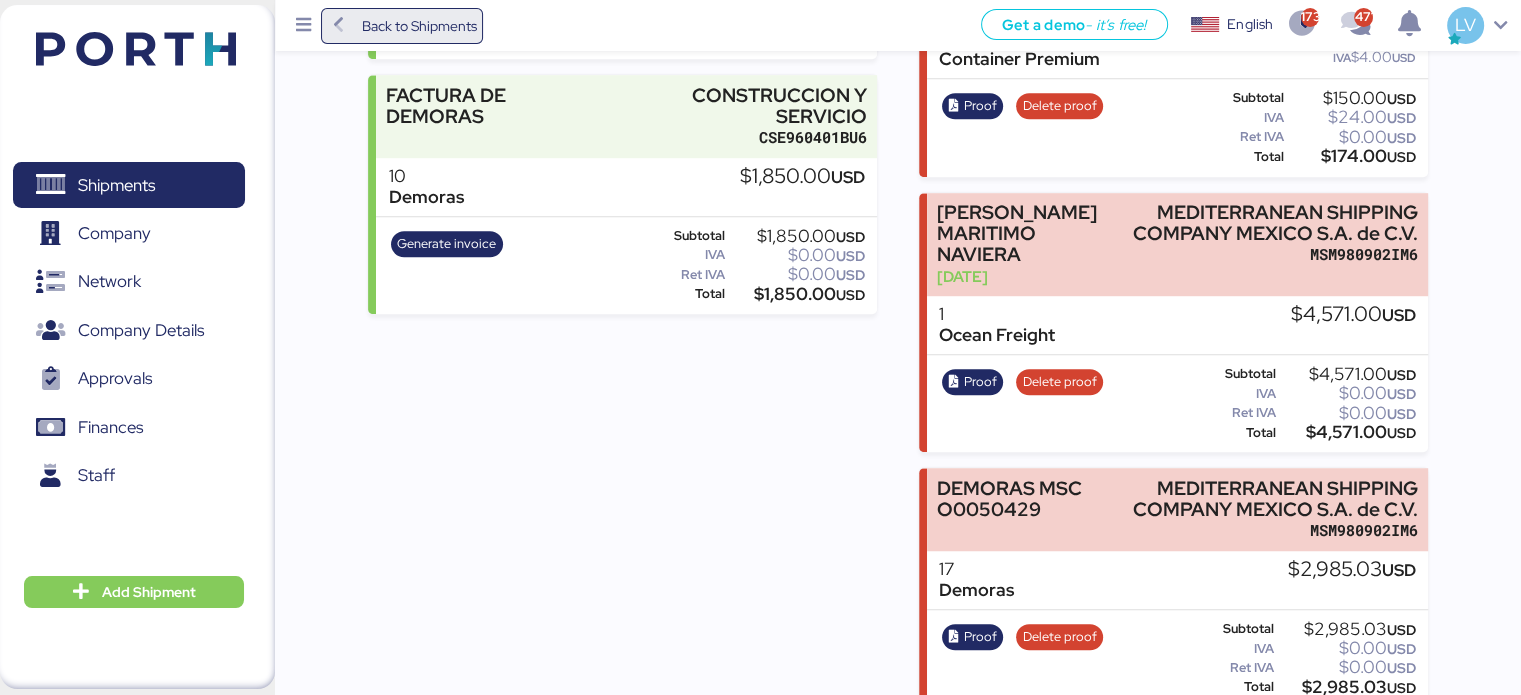 click on "Back to Shipments" at bounding box center (418, 26) 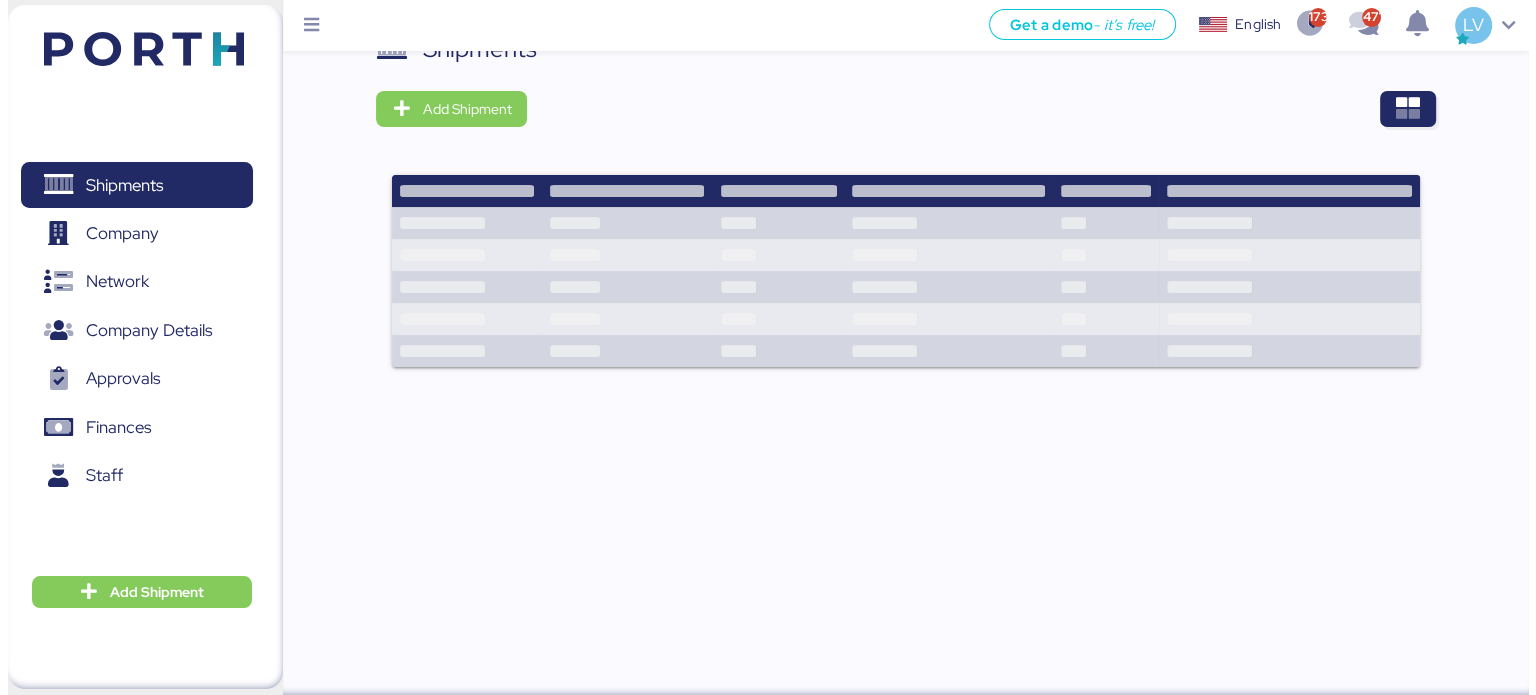 scroll, scrollTop: 0, scrollLeft: 0, axis: both 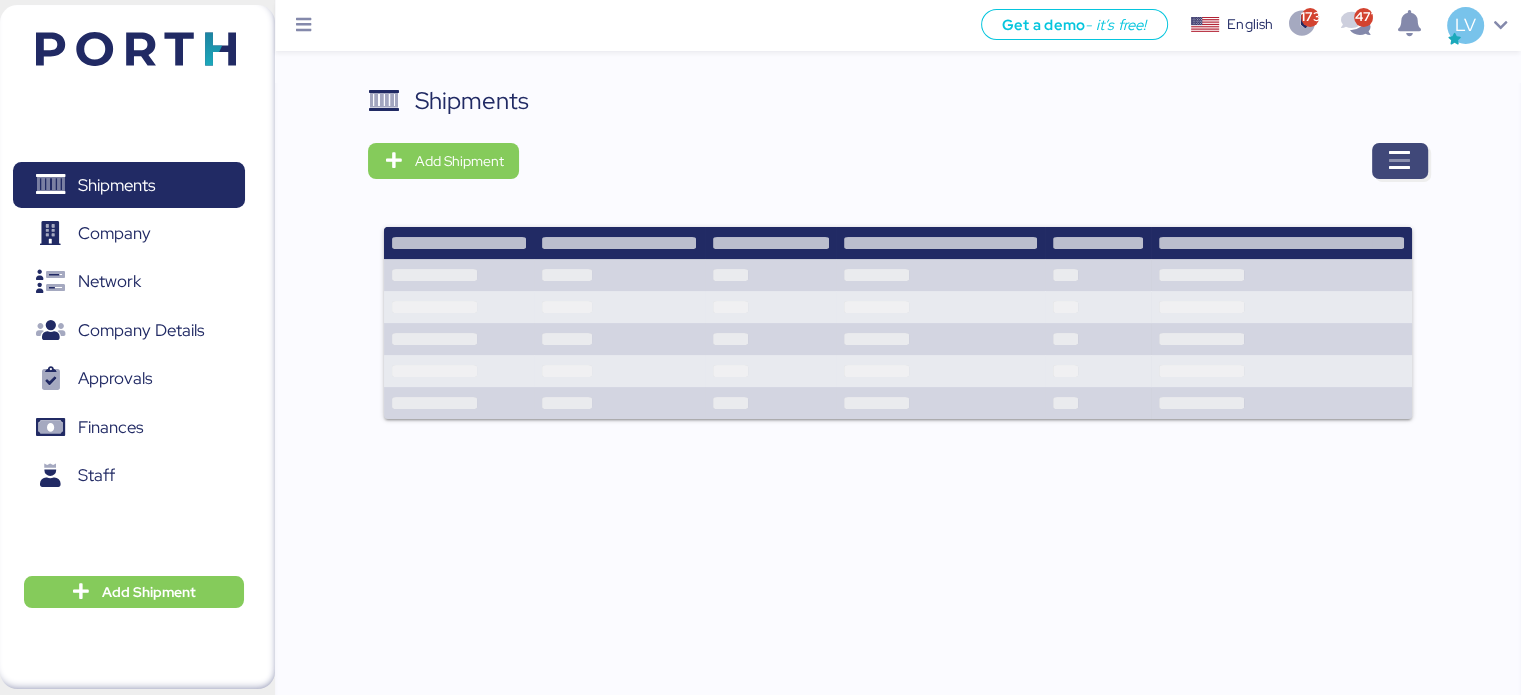 click at bounding box center [1400, 161] 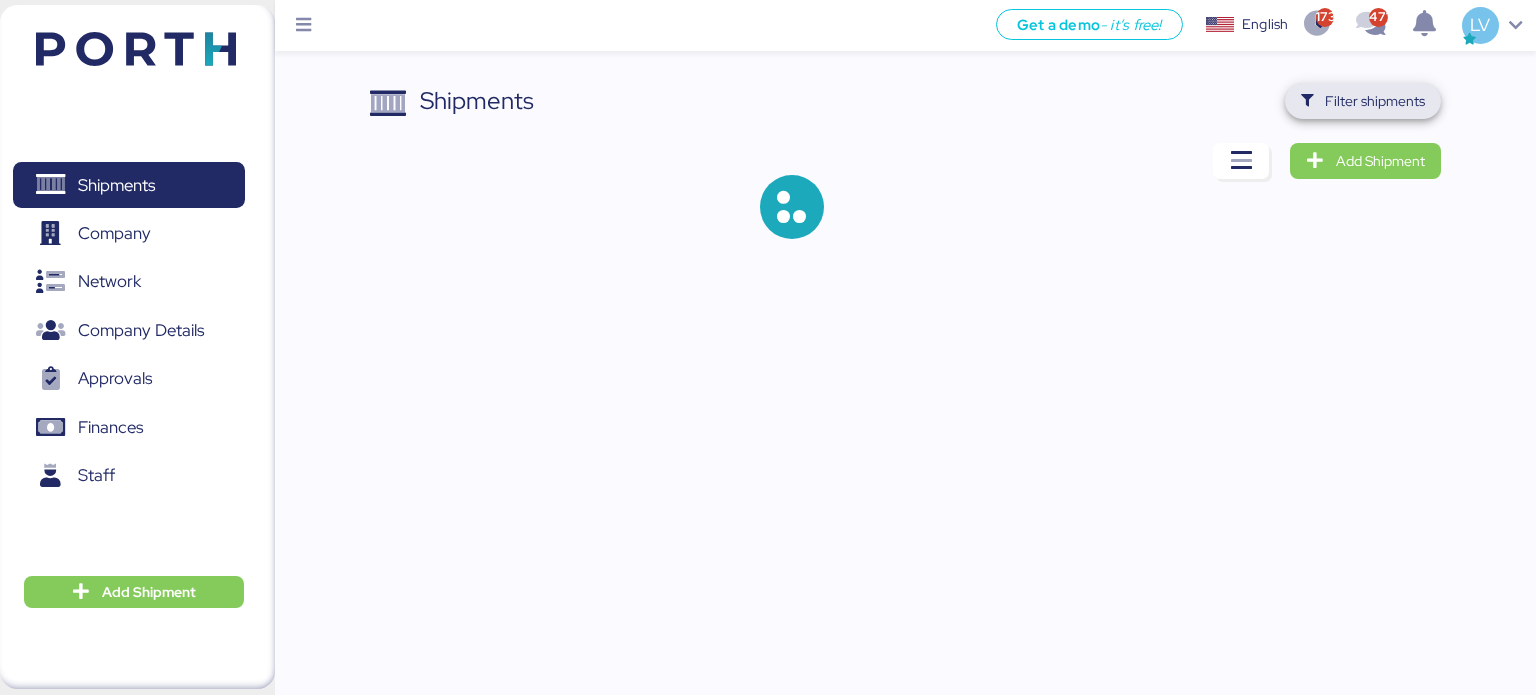 click on "Filter shipments" at bounding box center (1363, 101) 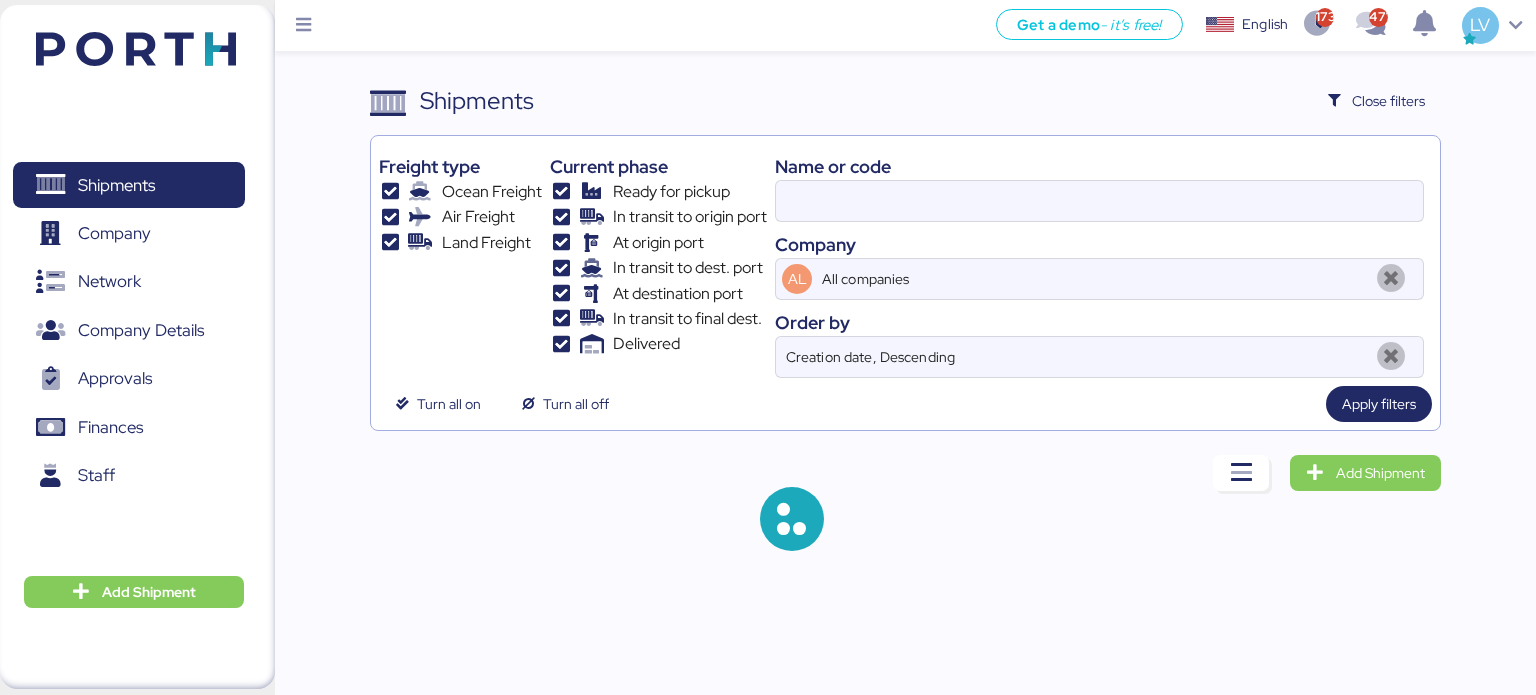 type on "O0050429" 